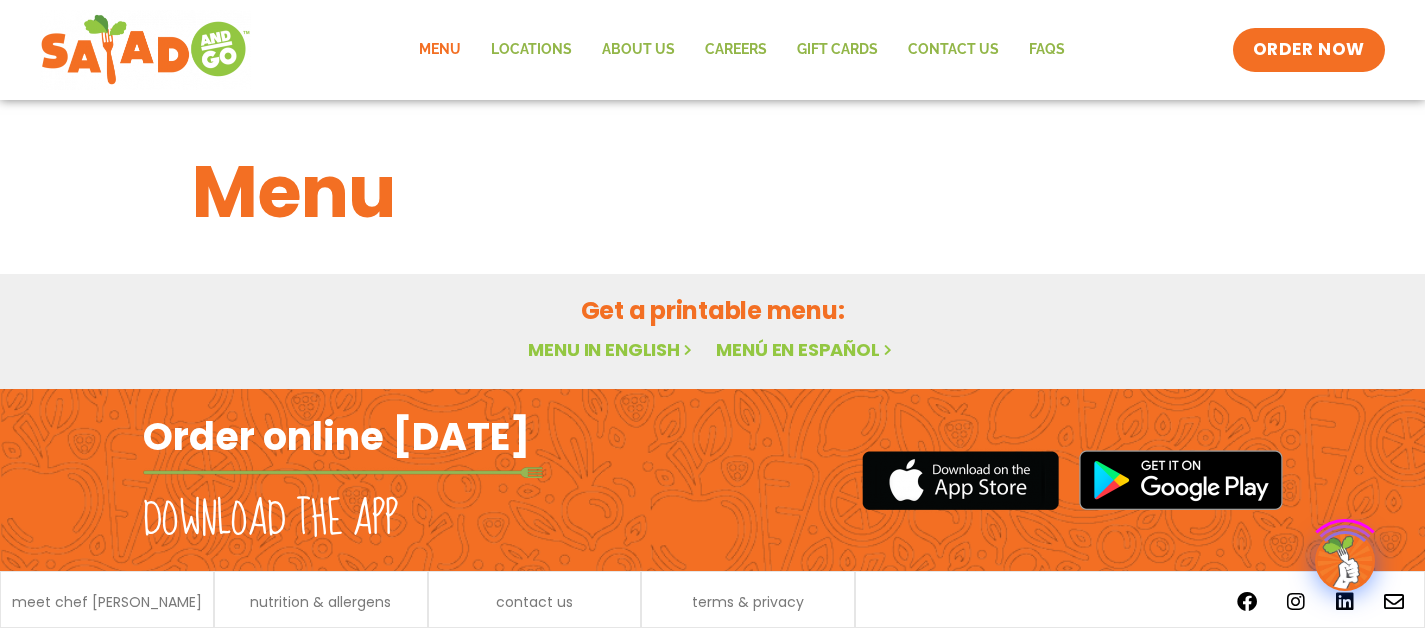 scroll, scrollTop: 0, scrollLeft: 0, axis: both 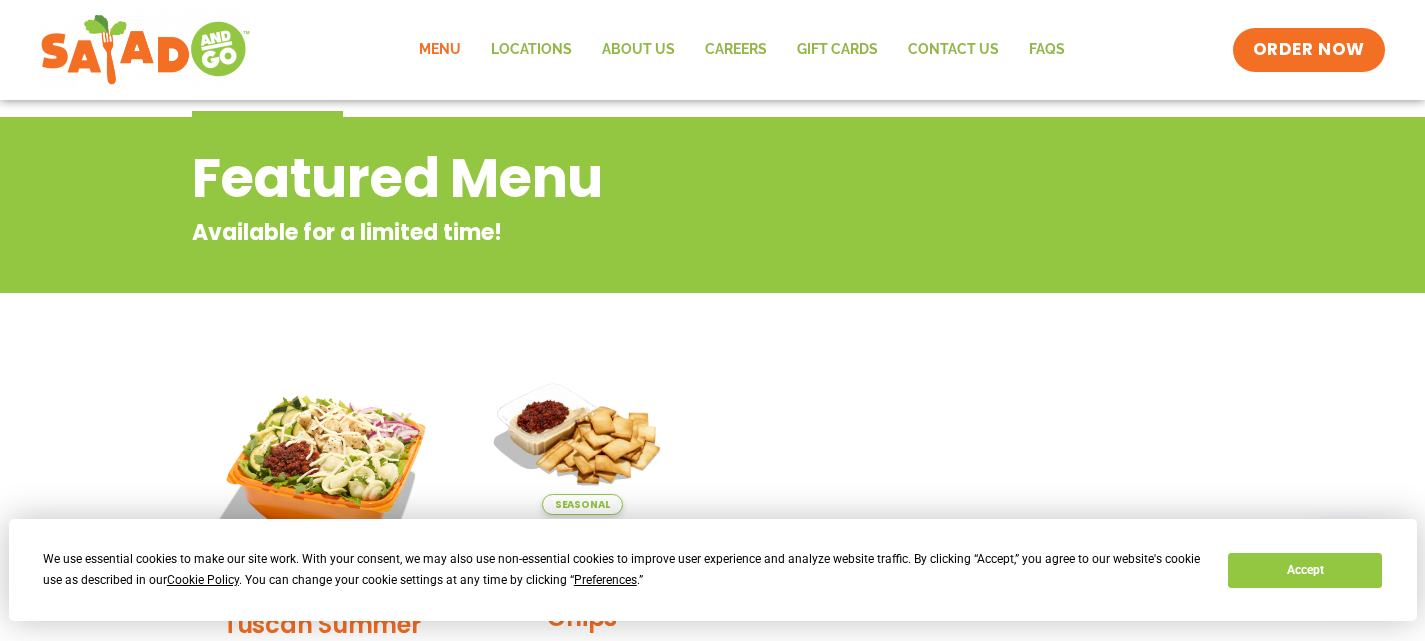drag, startPoint x: 370, startPoint y: 200, endPoint x: 404, endPoint y: 345, distance: 148.93288 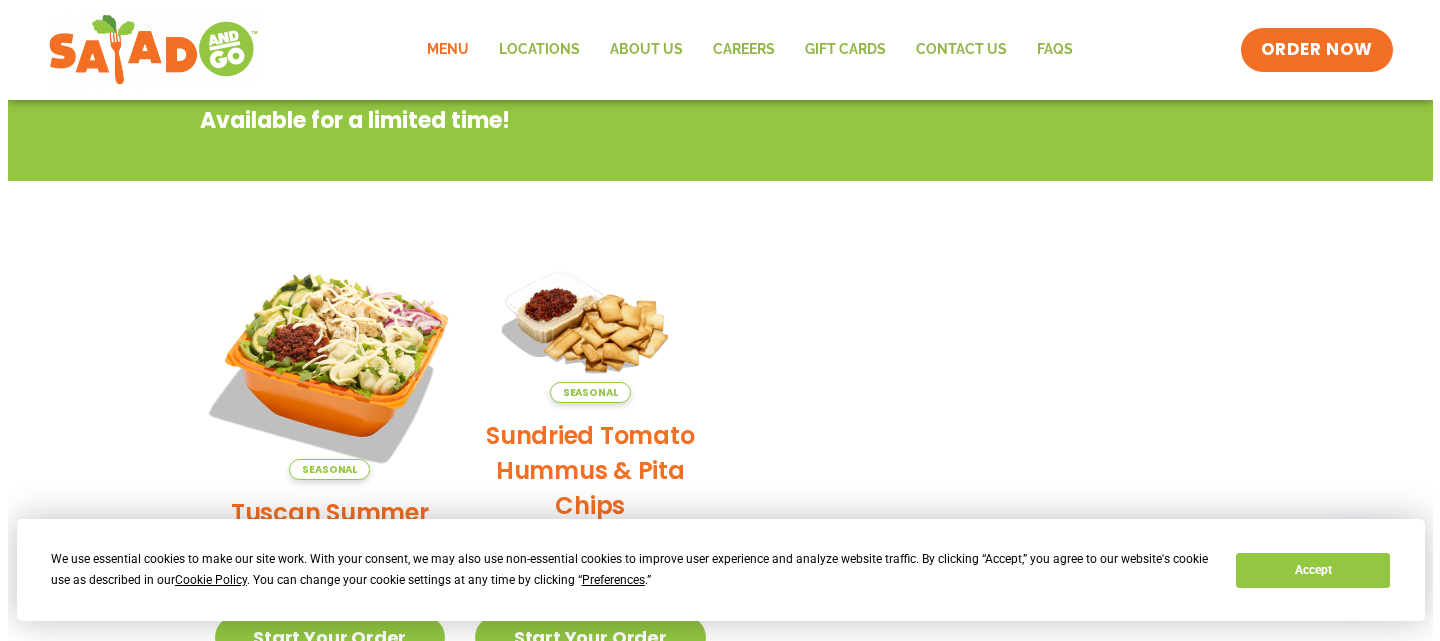 scroll, scrollTop: 404, scrollLeft: 0, axis: vertical 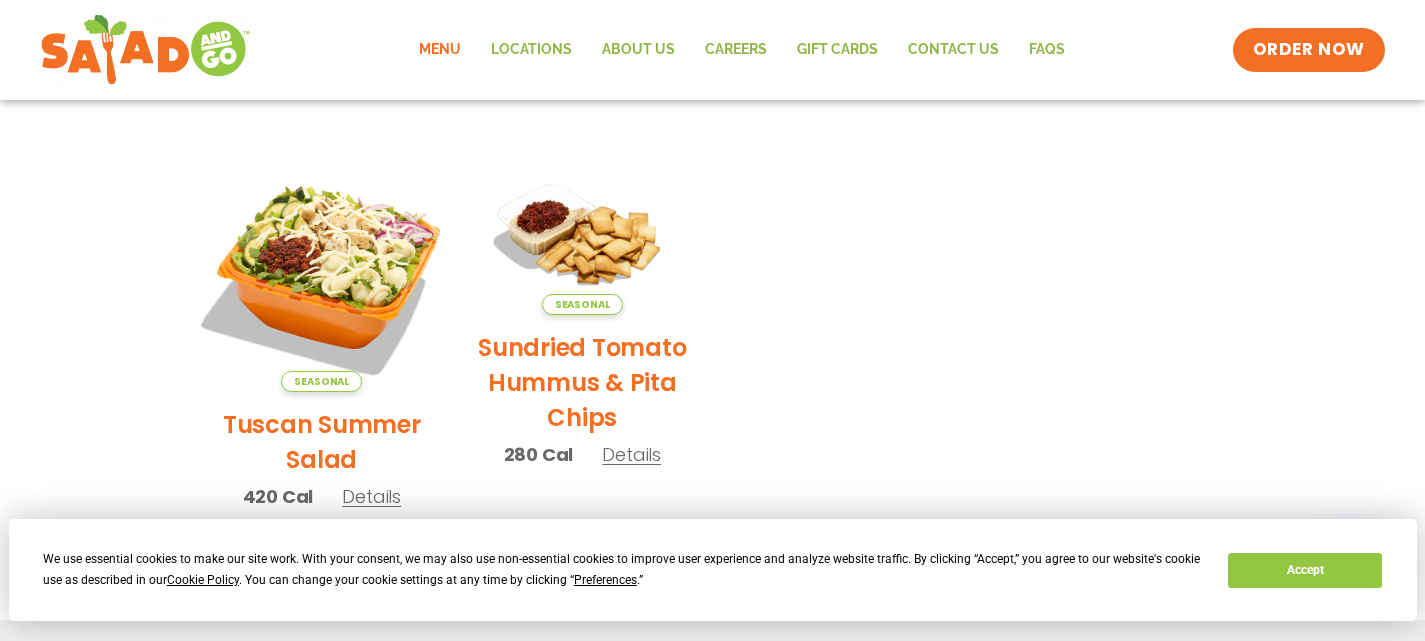 click at bounding box center [321, 276] 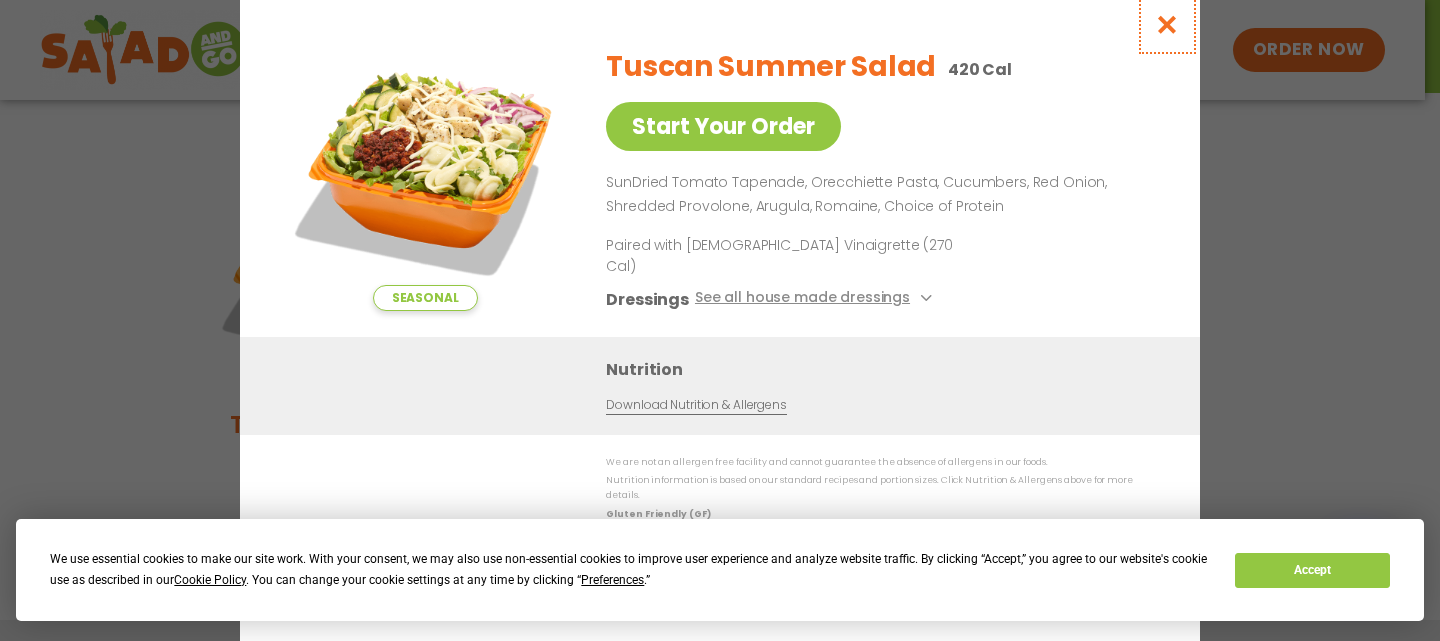 click at bounding box center (1167, 24) 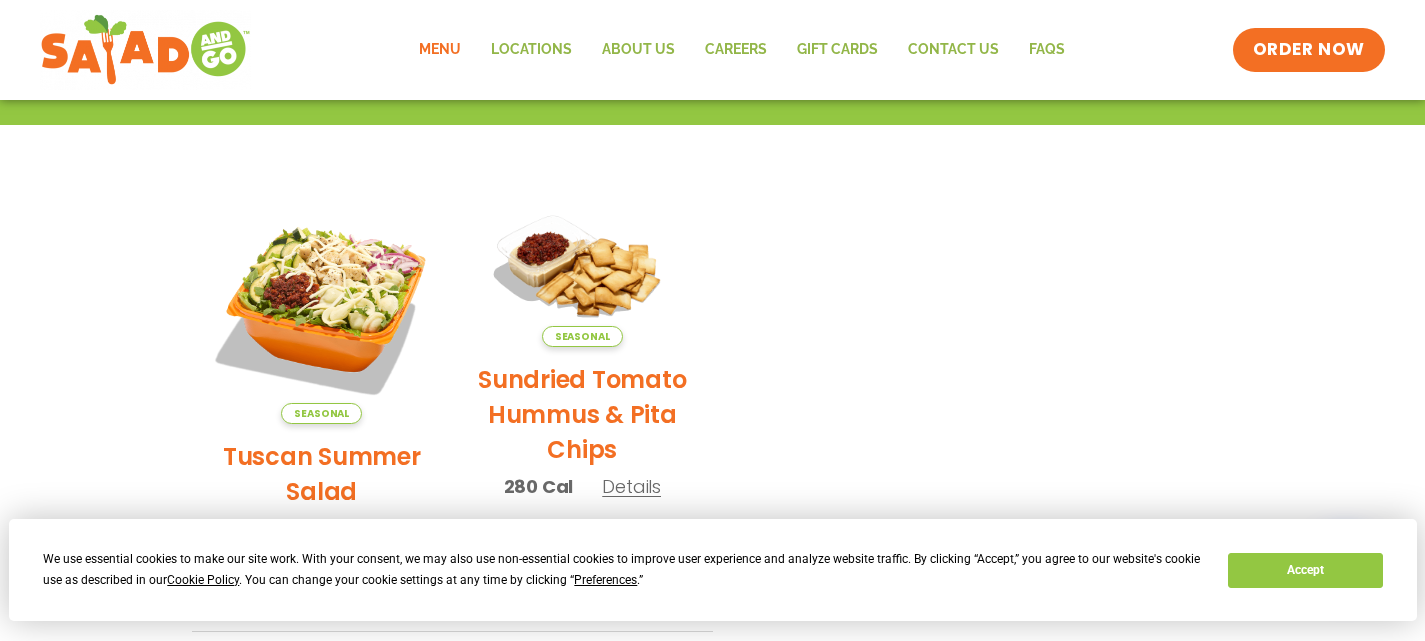 scroll, scrollTop: 362, scrollLeft: 0, axis: vertical 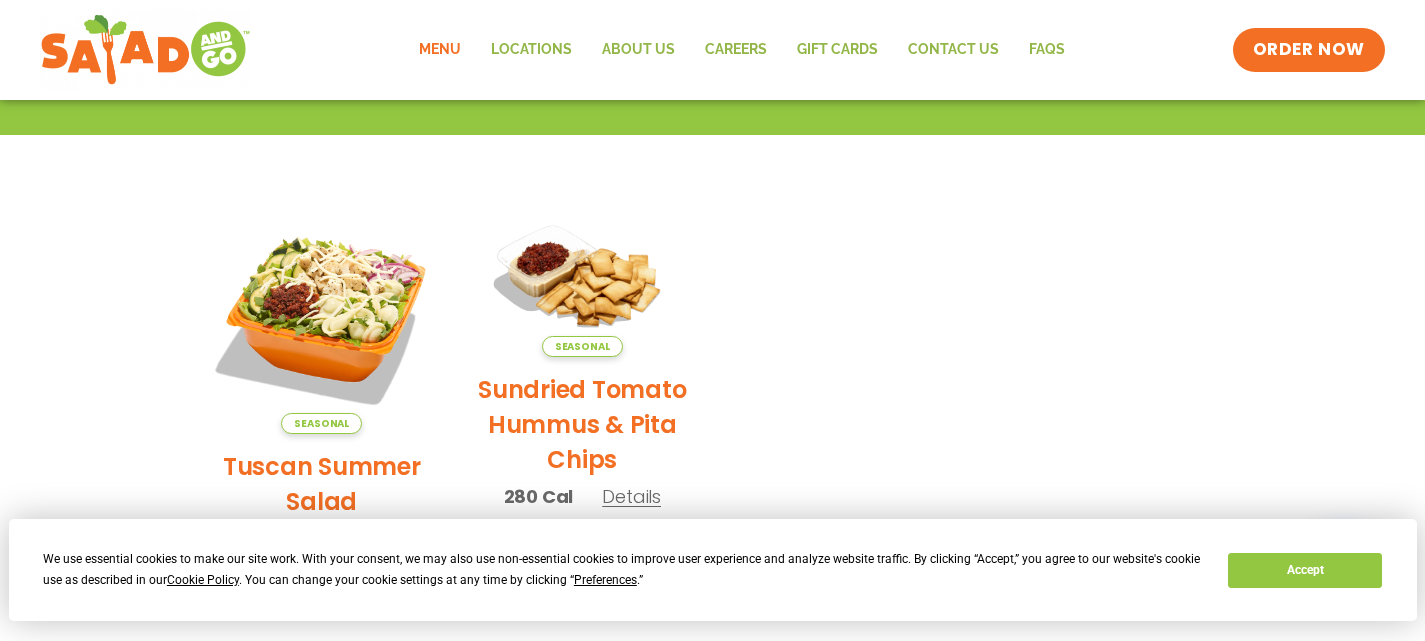 click on "Menu" 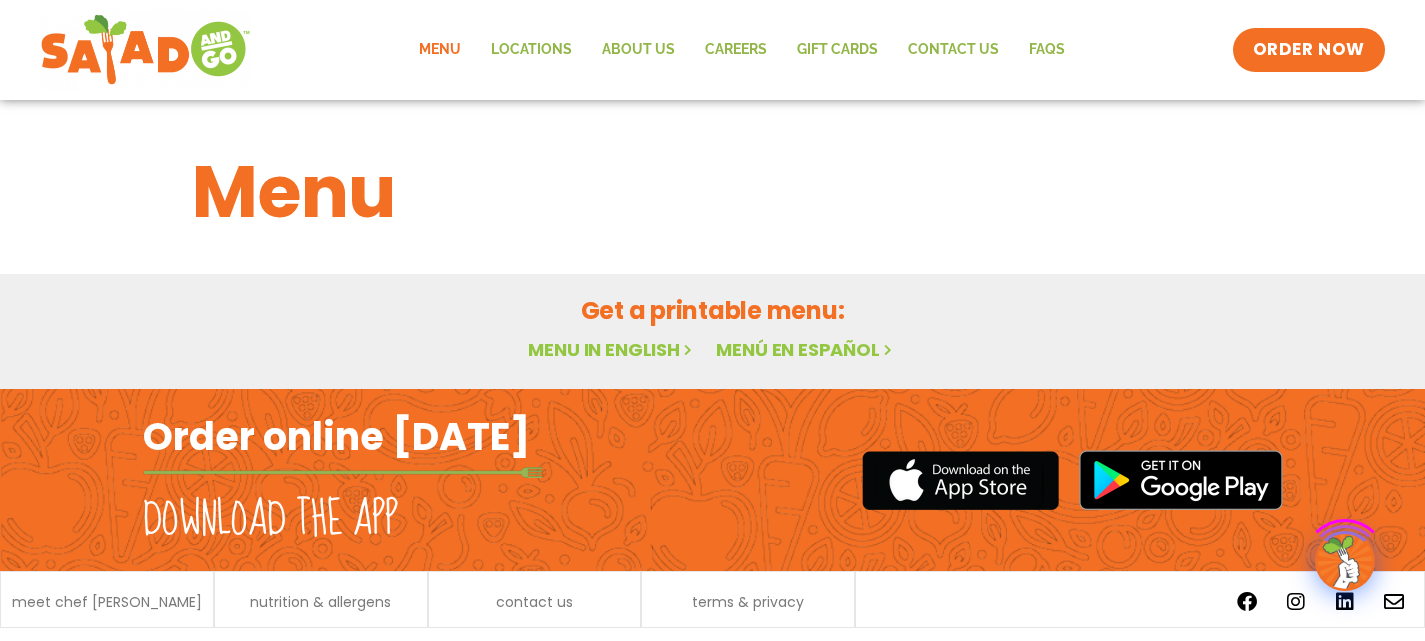 scroll, scrollTop: 0, scrollLeft: 0, axis: both 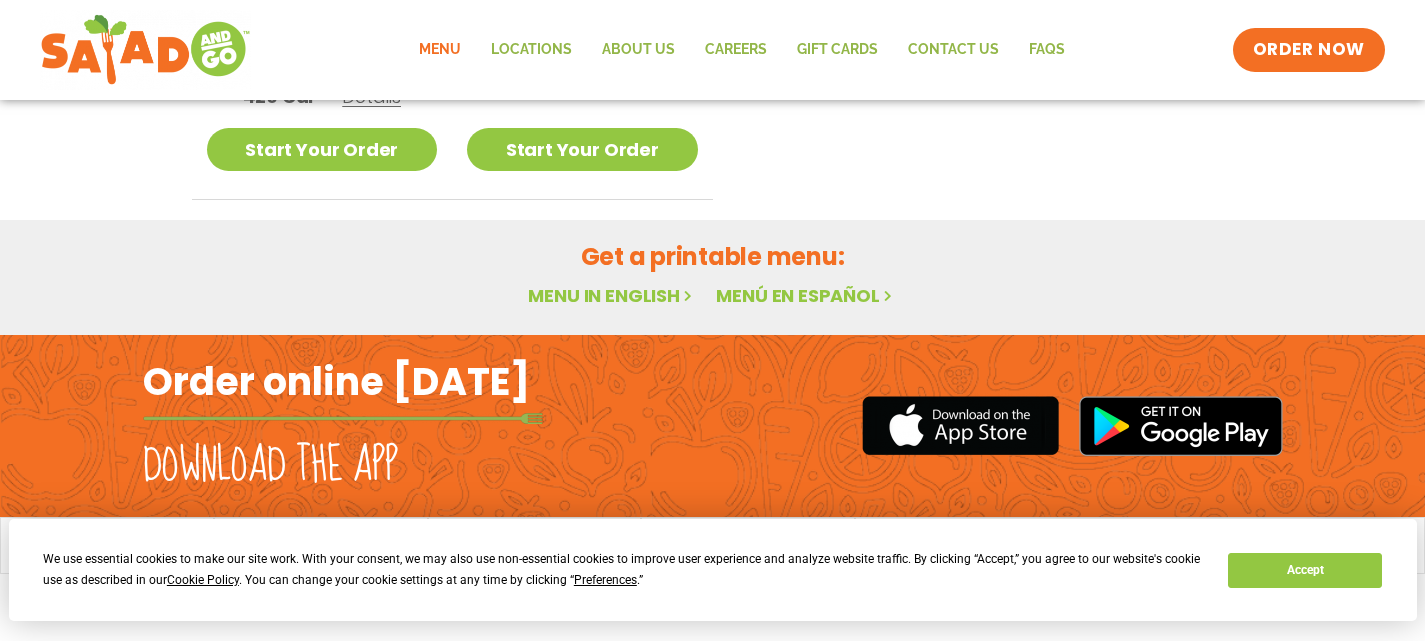 click on "Menu in English" at bounding box center [612, 295] 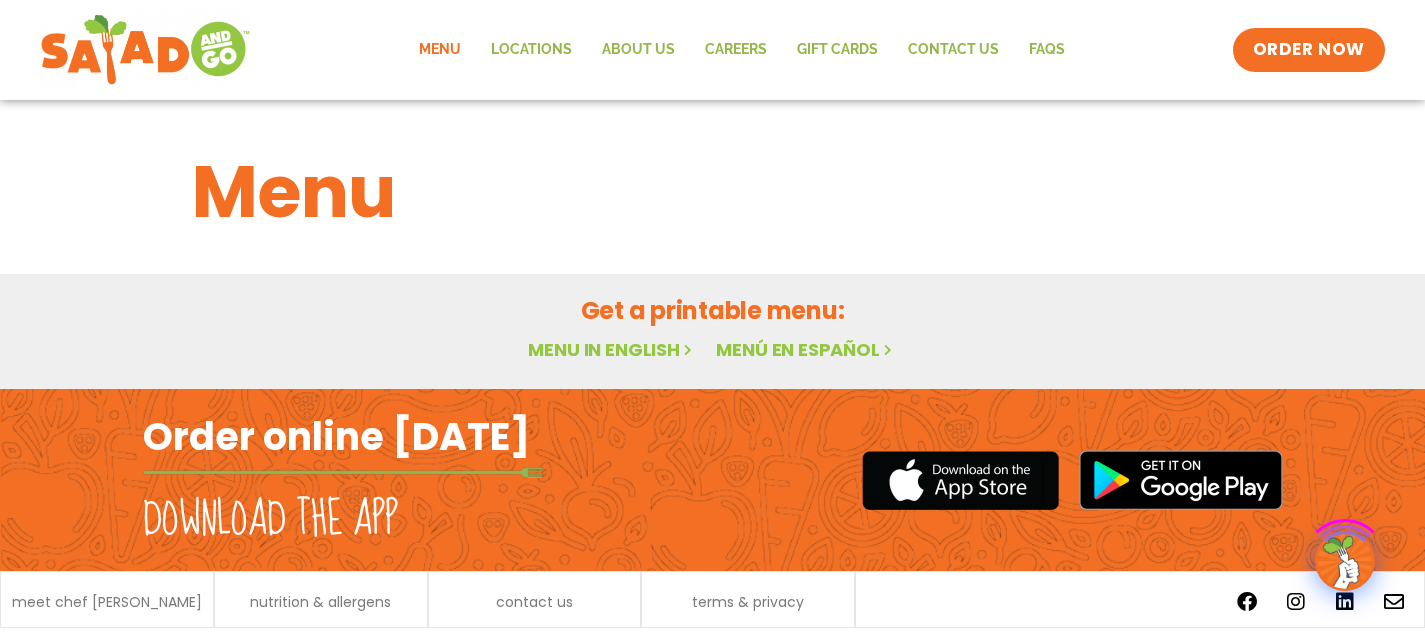 scroll, scrollTop: 0, scrollLeft: 0, axis: both 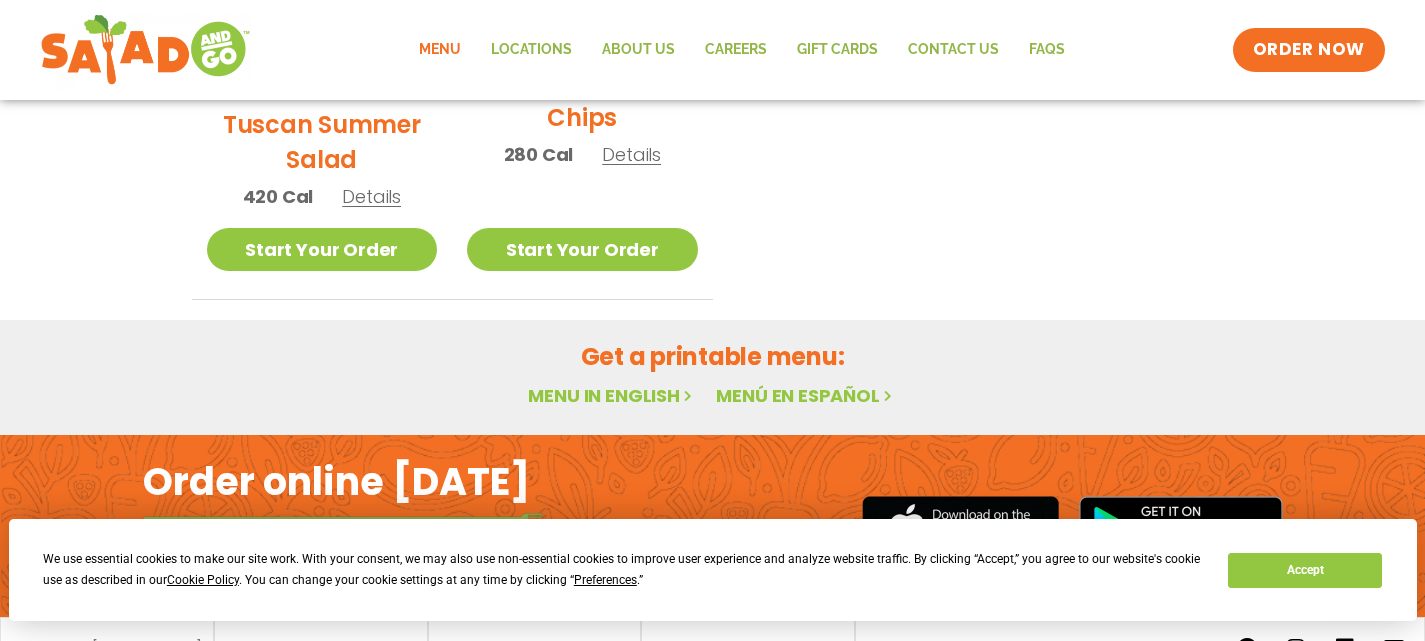 click on "Menu in English" at bounding box center [612, 395] 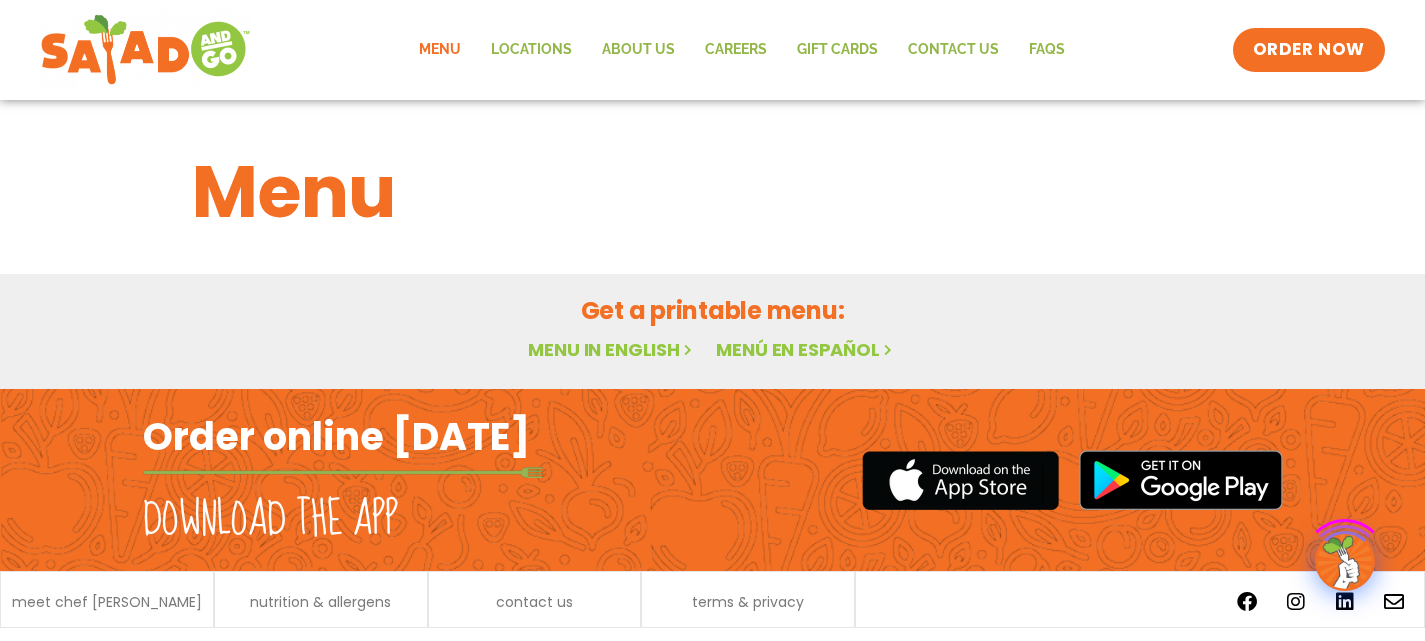 scroll, scrollTop: 0, scrollLeft: 0, axis: both 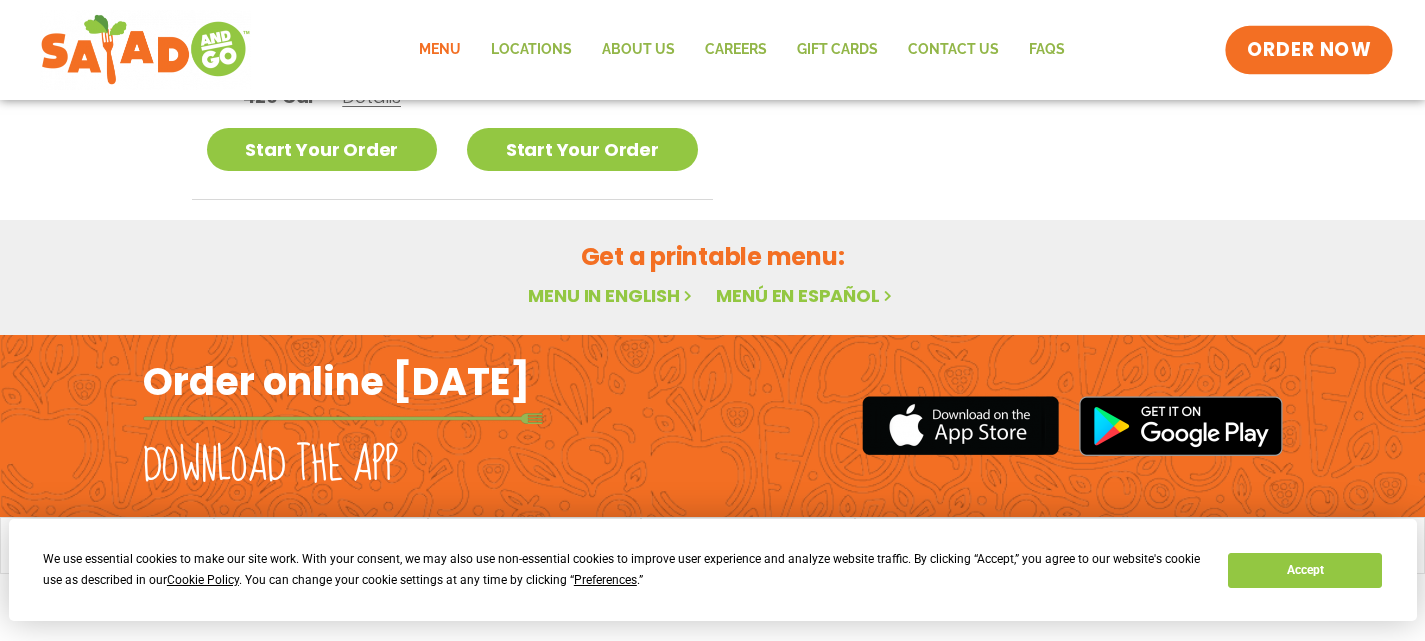 click on "ORDER NOW" at bounding box center (1309, 50) 